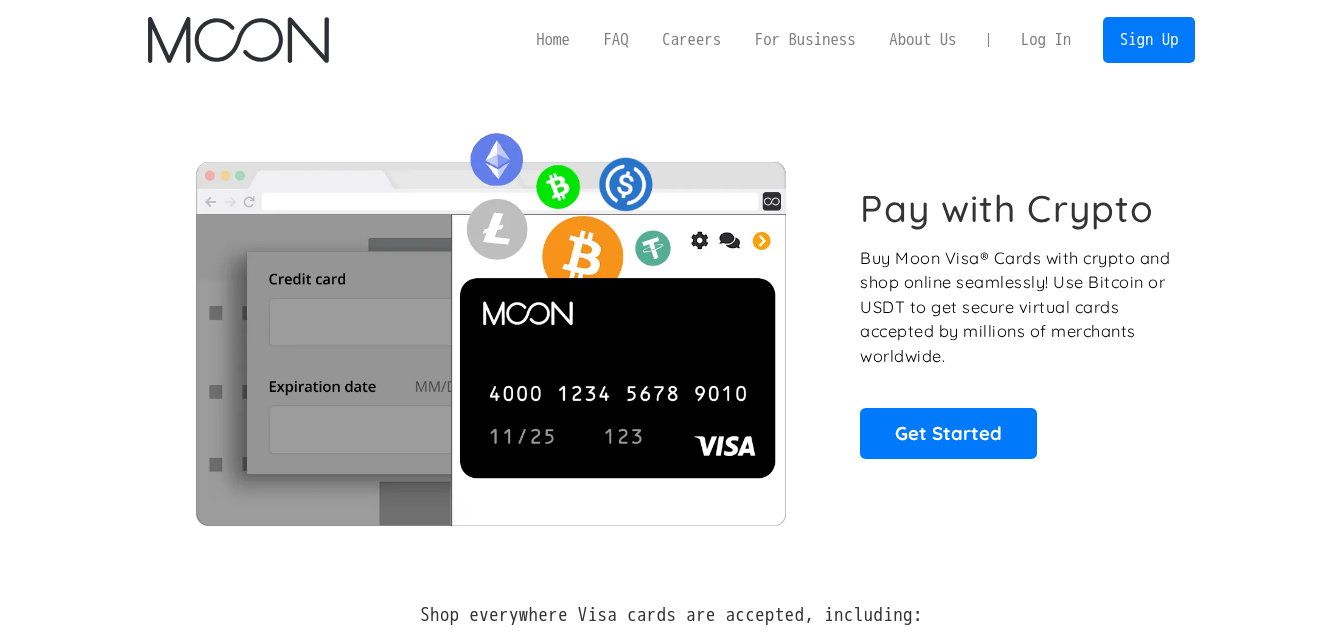scroll, scrollTop: 0, scrollLeft: 0, axis: both 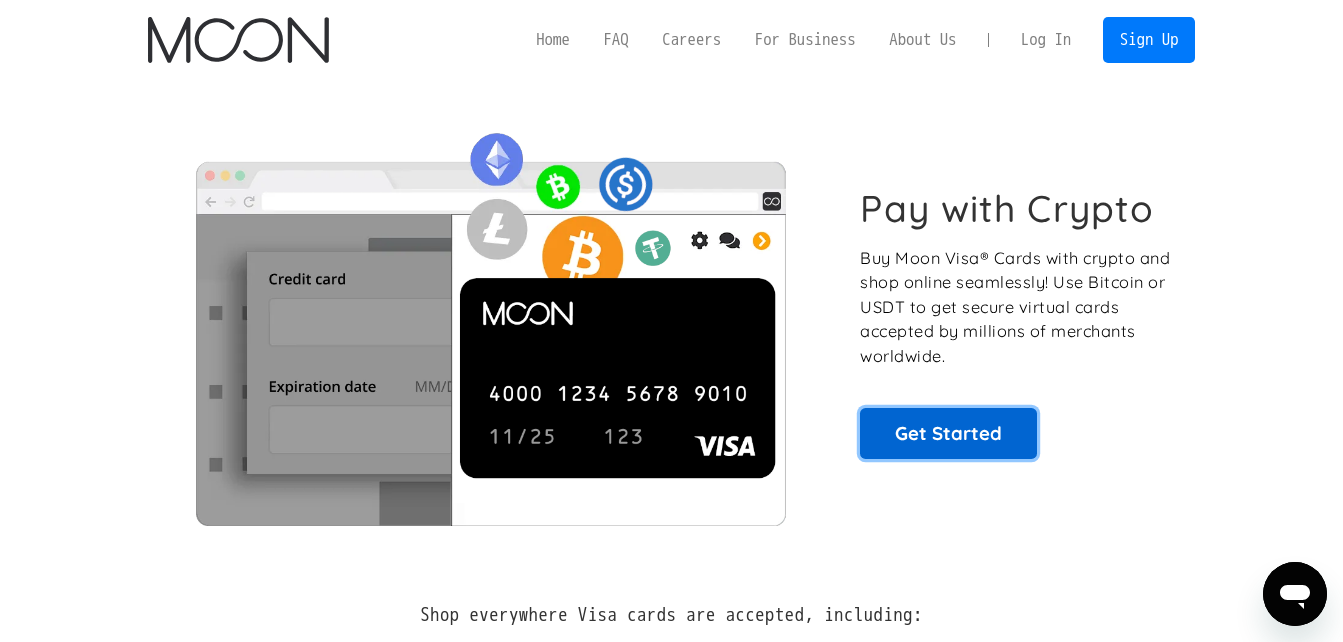 click on "Get Started" at bounding box center [948, 433] 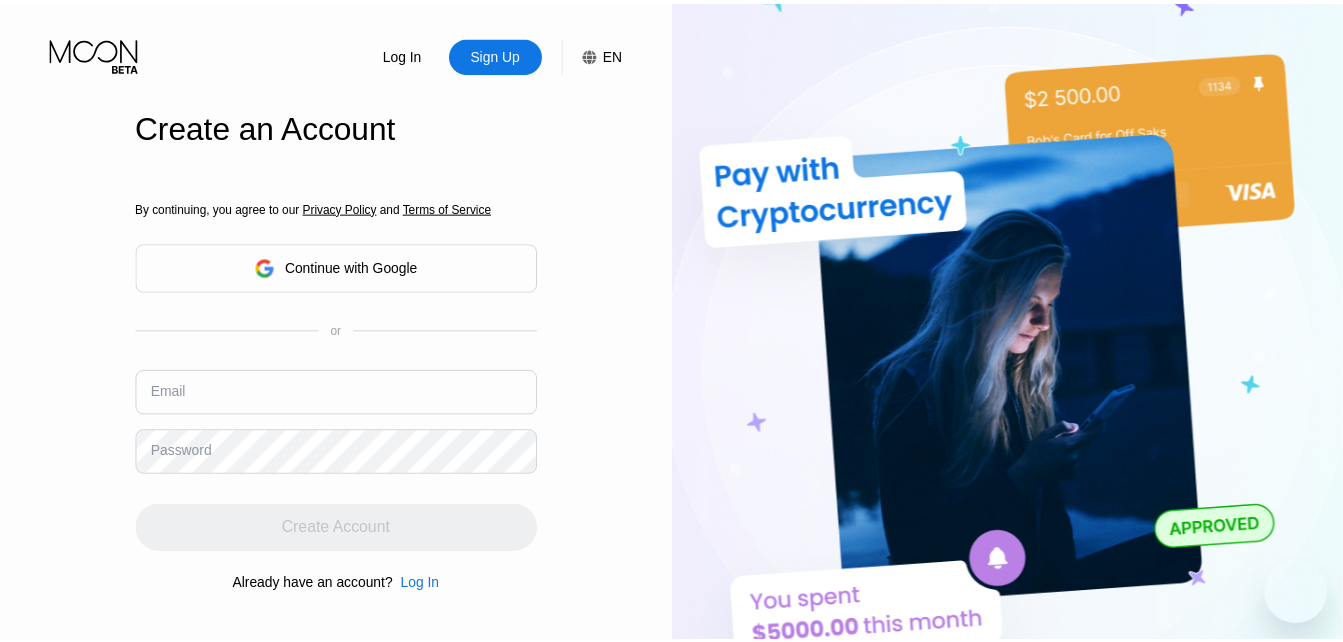 scroll, scrollTop: 0, scrollLeft: 0, axis: both 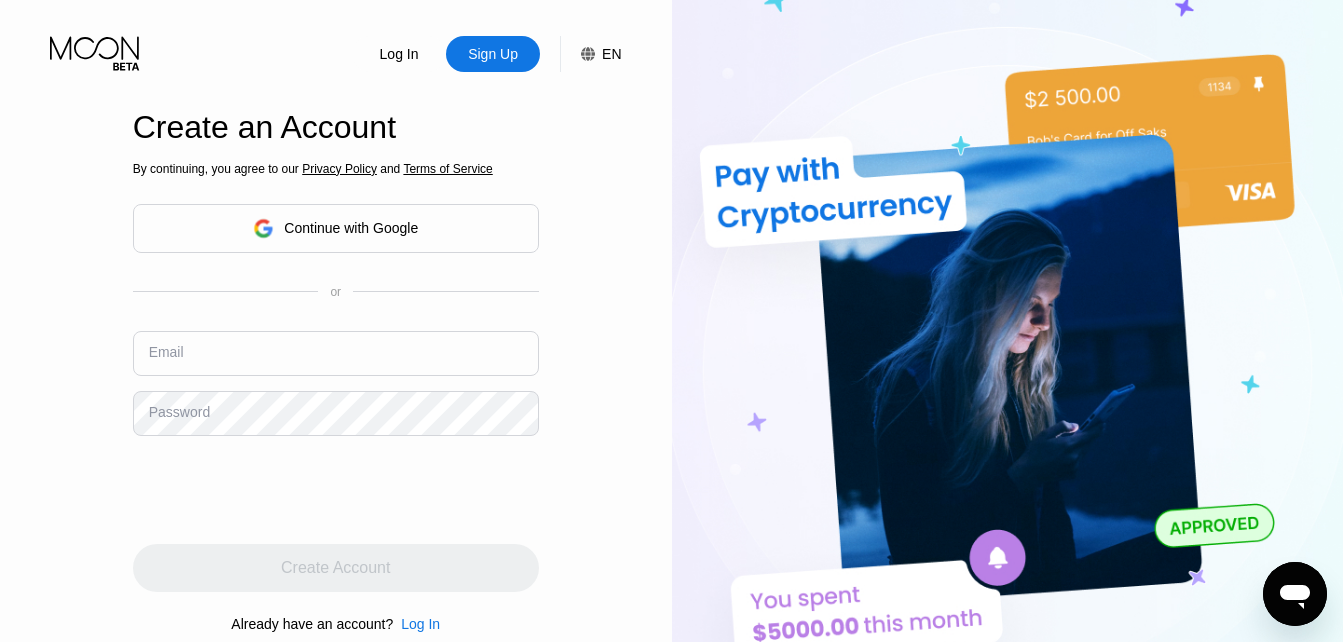 click at bounding box center [336, 353] 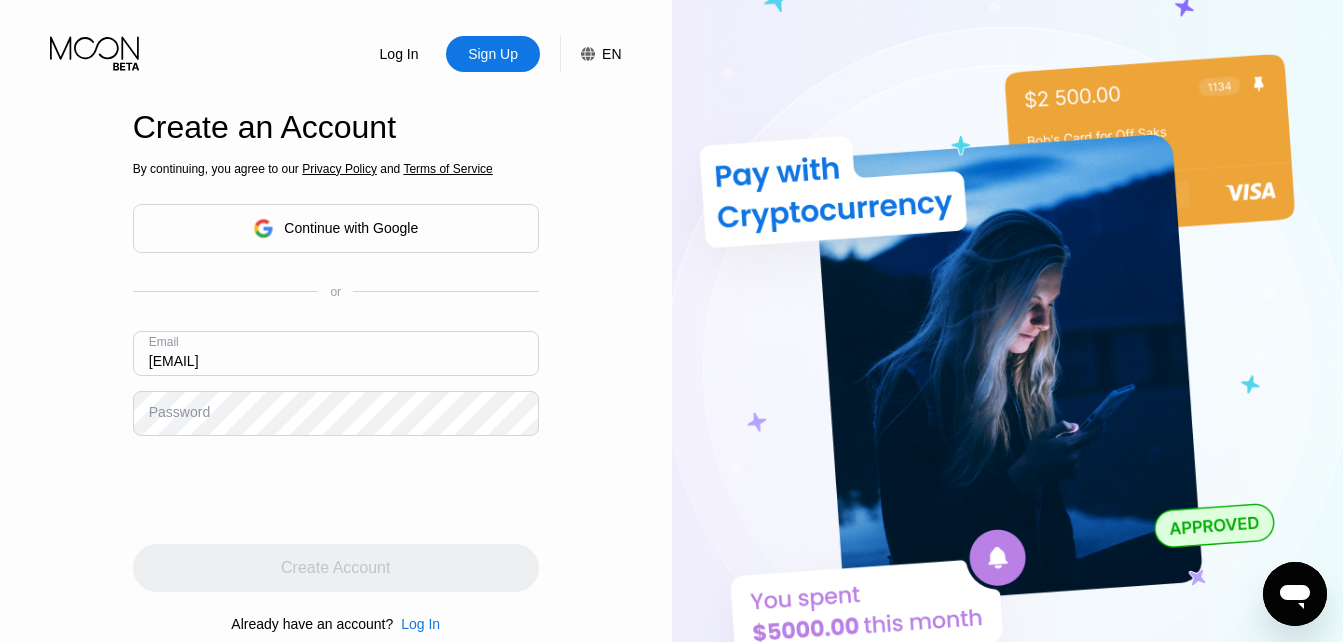 type on "[EMAIL]" 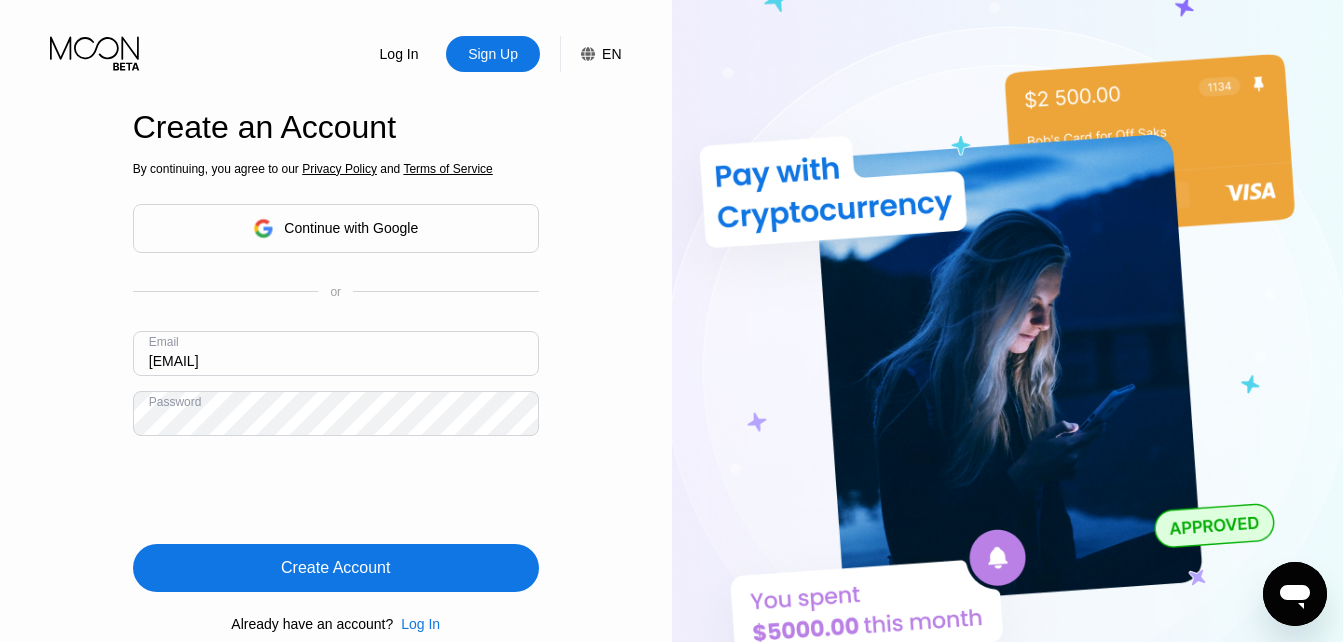 click on "[EMAIL]" at bounding box center (336, 353) 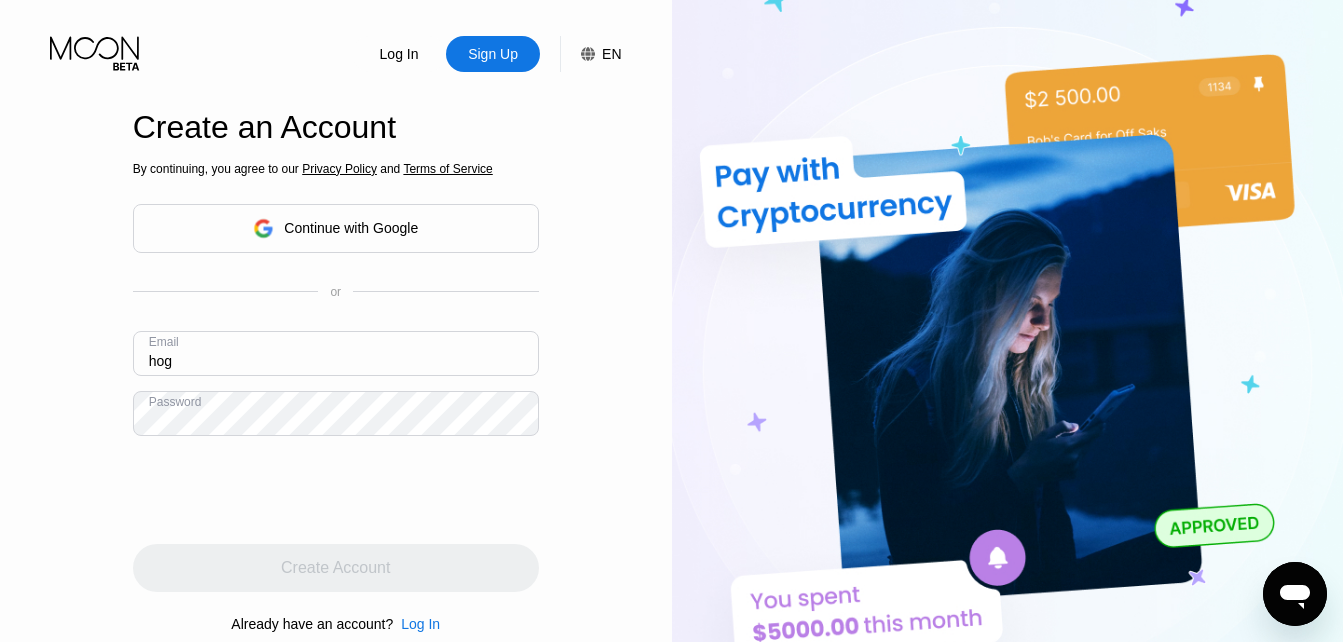 type on "[EMAIL]" 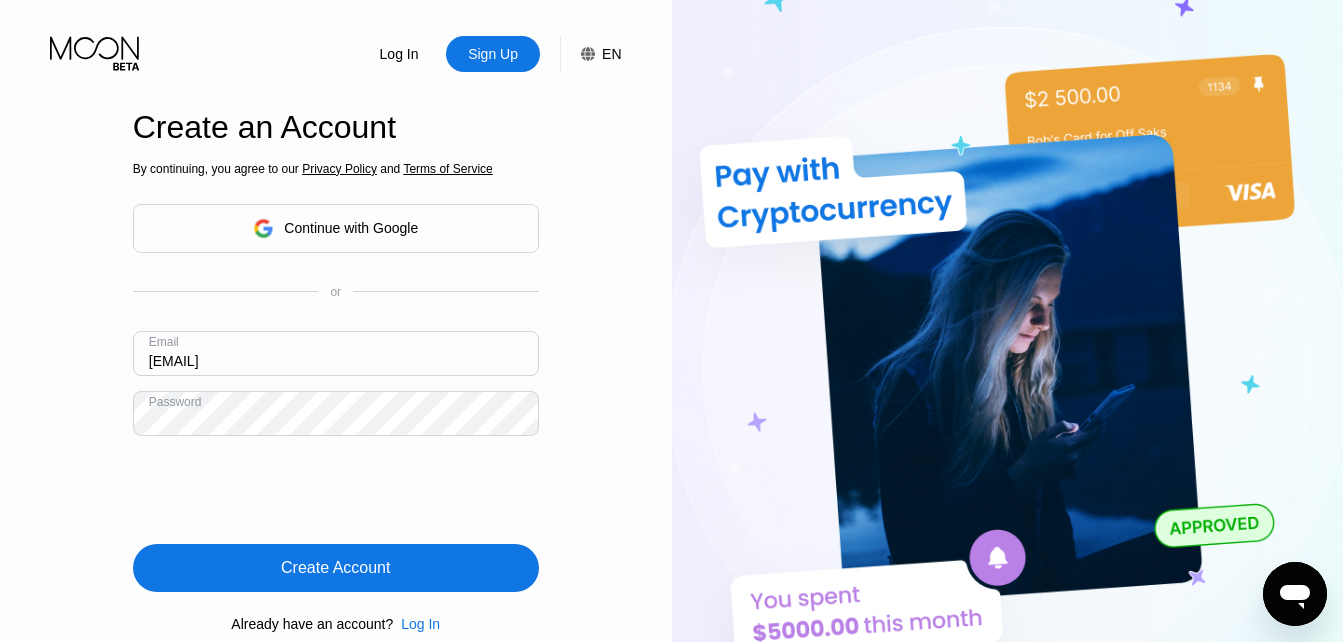 click on "Log In Sign Up EN Language English Save Create an Account By continuing, you agree to our Privacy Policy and Terms of Service Continue with Google or Email [EMAIL] Password Create Account Already have an account? Log In" at bounding box center (336, 353) 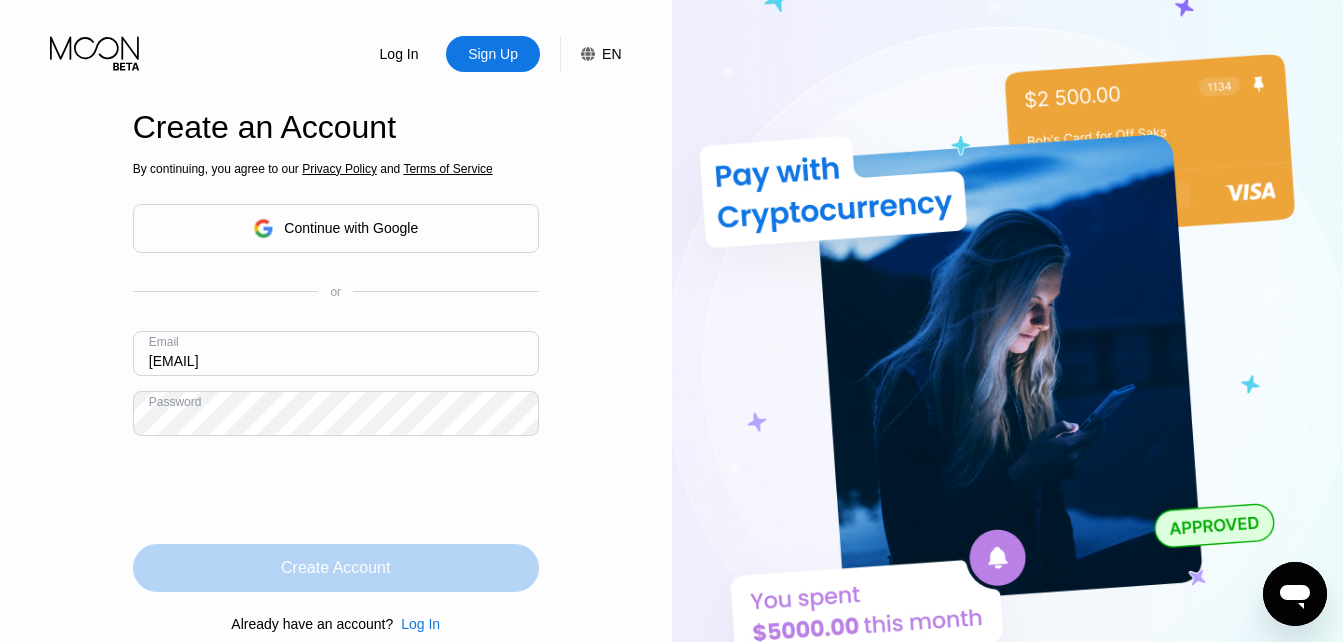 click on "Create Account" at bounding box center (336, 568) 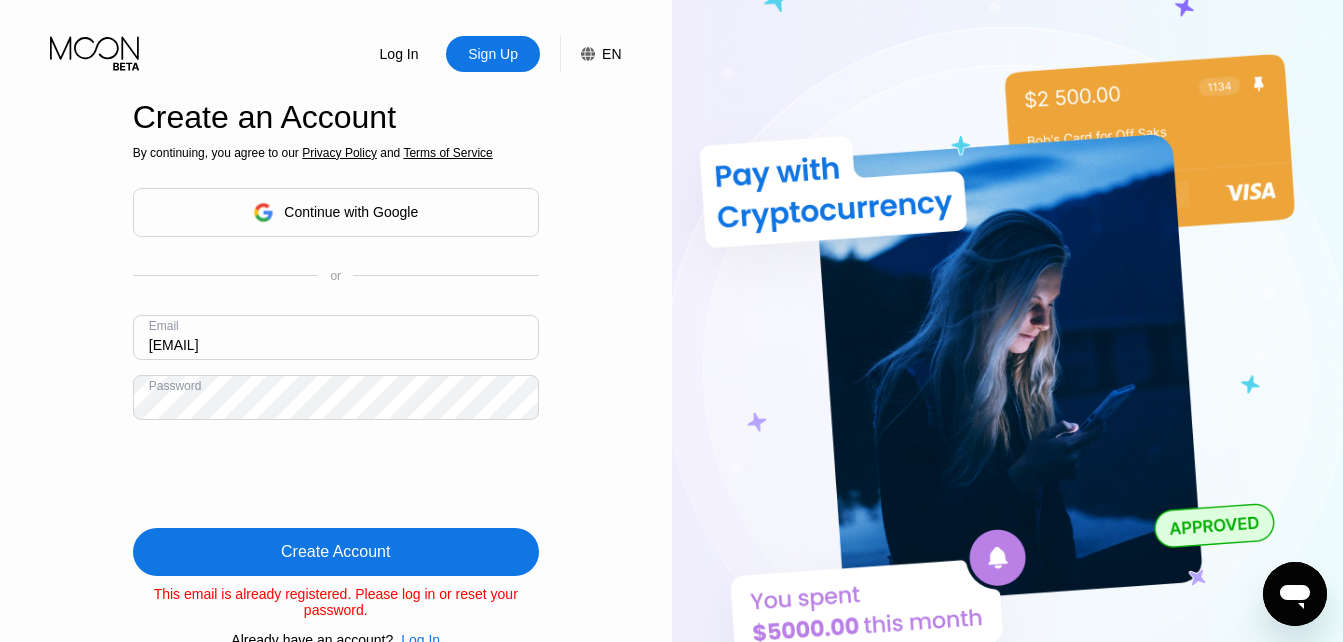 click on "By continuing, you agree to our Privacy Policy and Terms of Service Continue with Google or Email [EMAIL] Password Create Account This email is already registered. Please log in or reset your password. Already have an account? Log In" at bounding box center (336, 397) 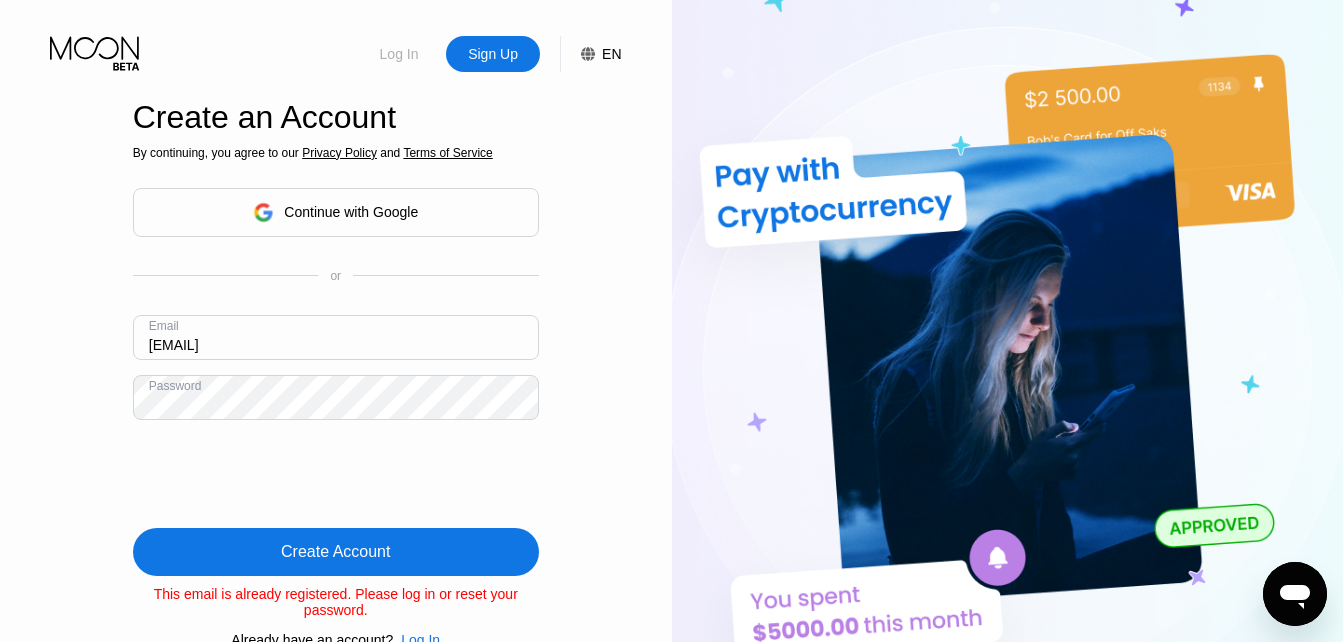 click on "Log In" at bounding box center (399, 54) 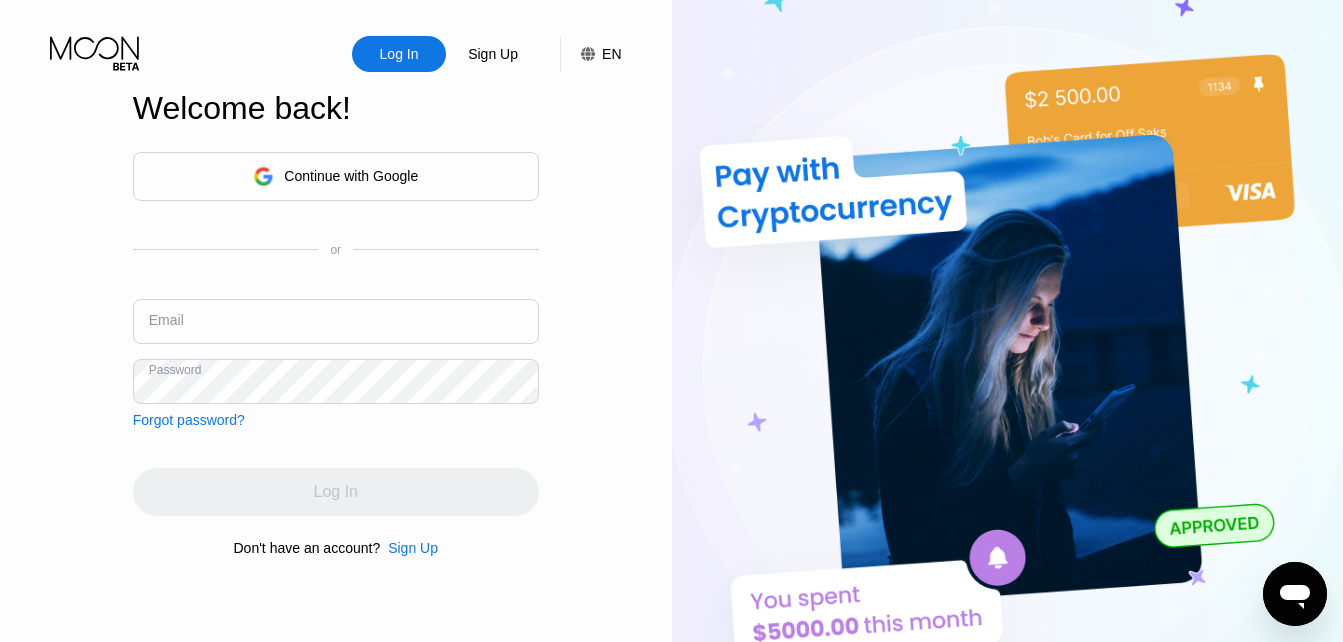 click on "Email" at bounding box center [336, 329] 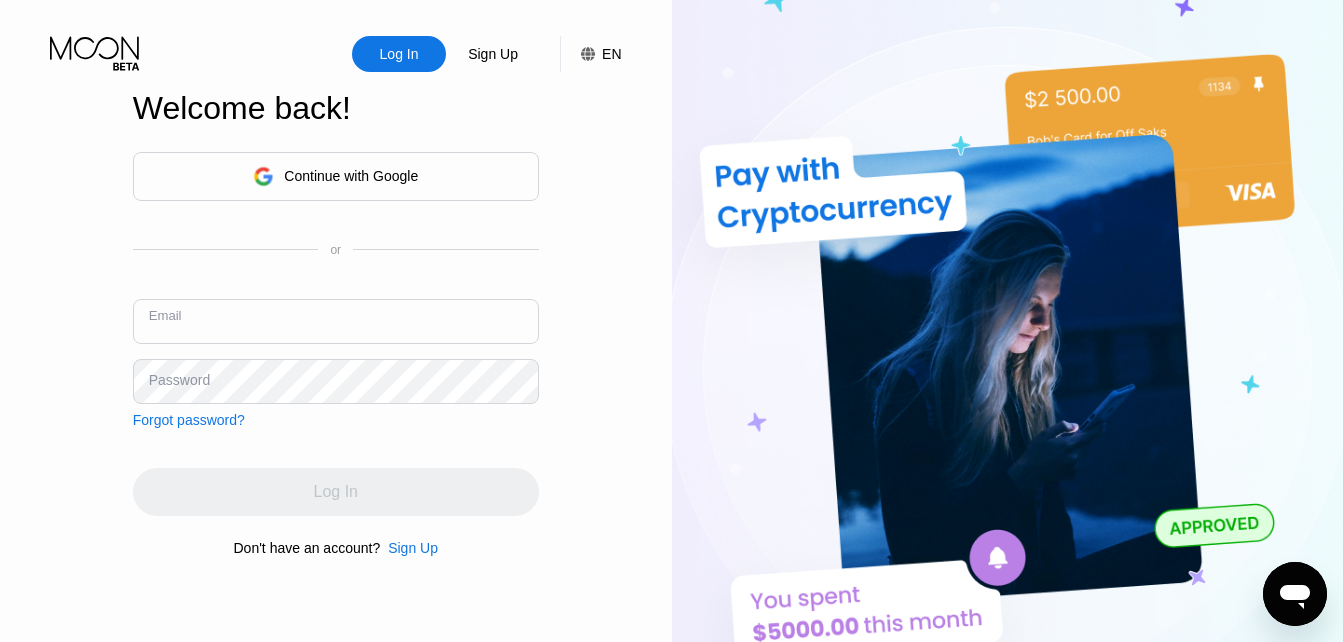 click at bounding box center [336, 321] 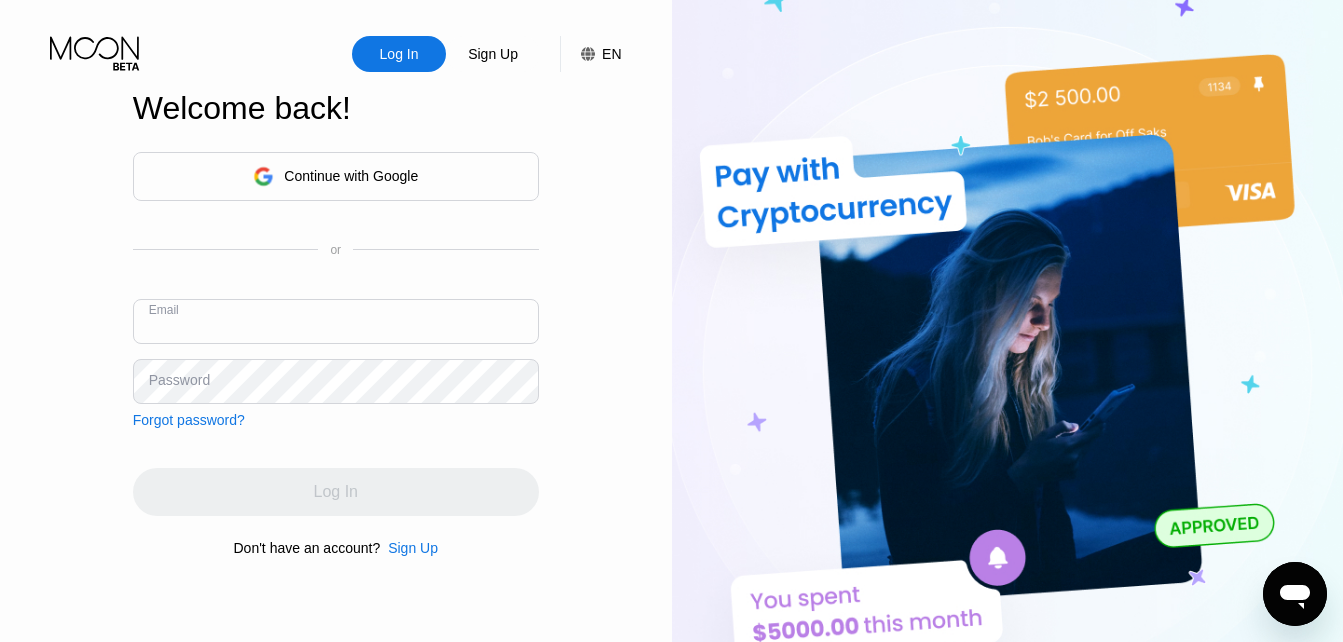 type on "[EMAIL]" 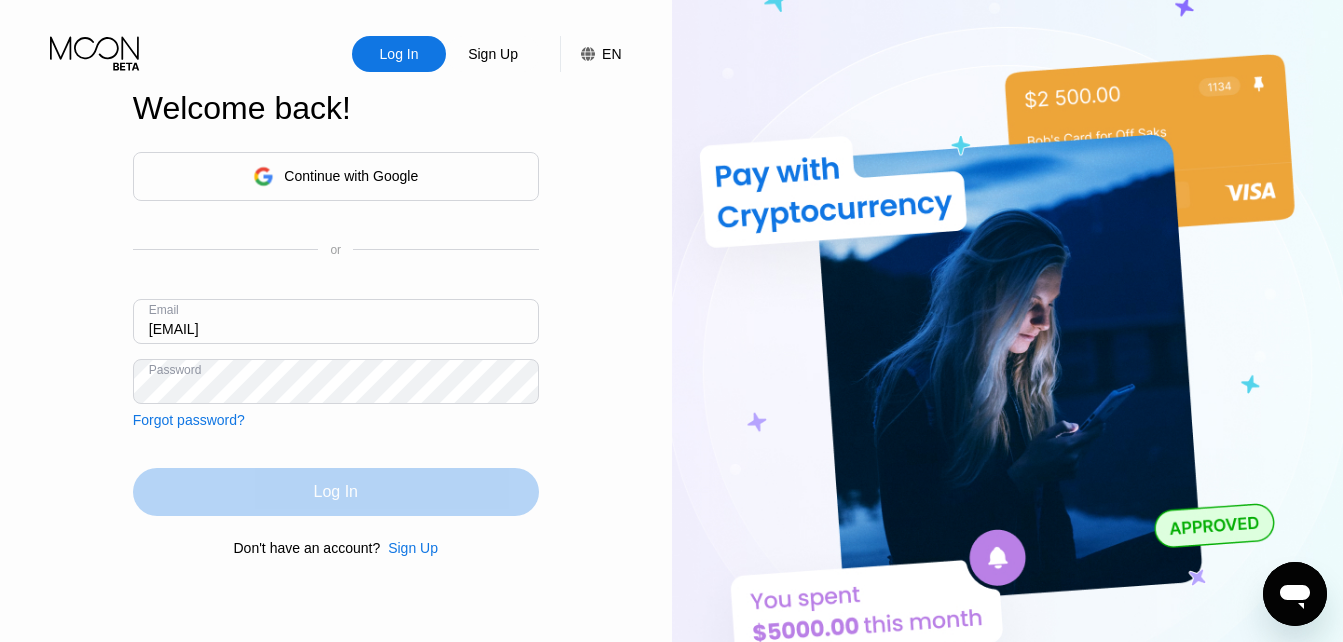 click on "Log In" at bounding box center (336, 492) 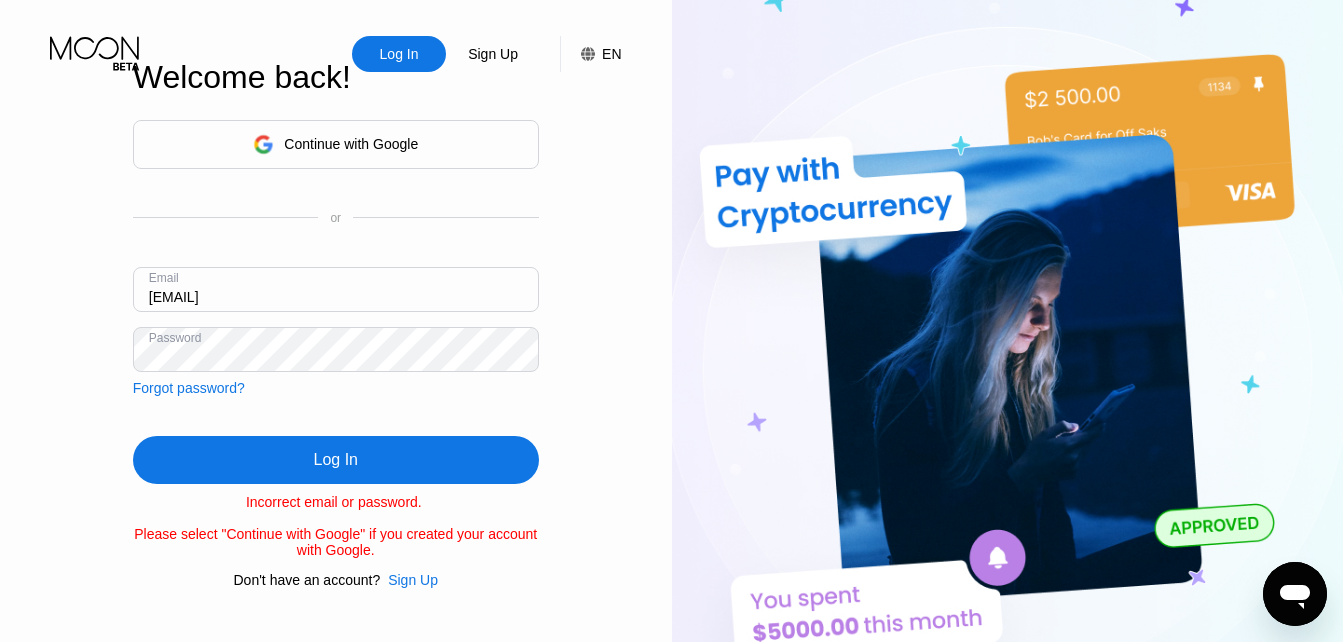 click on "Continue with Google or Email [EMAIL] Password Forgot password?" at bounding box center [336, 258] 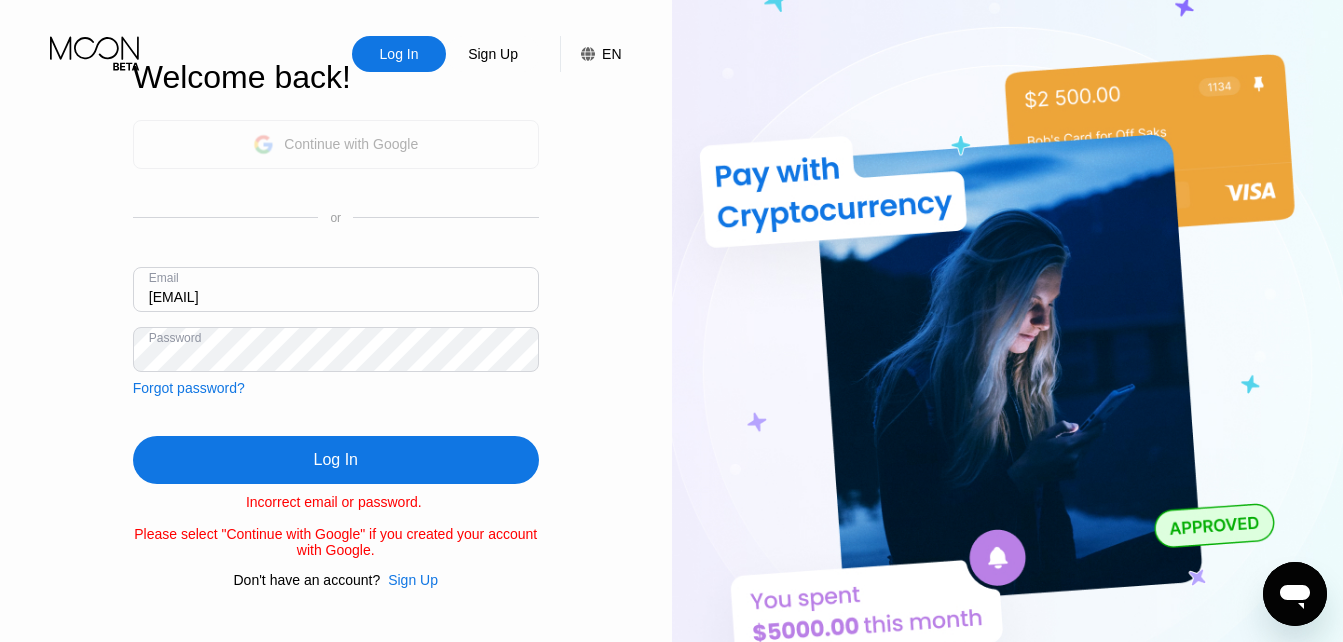 click on "Continue with Google" at bounding box center (351, 144) 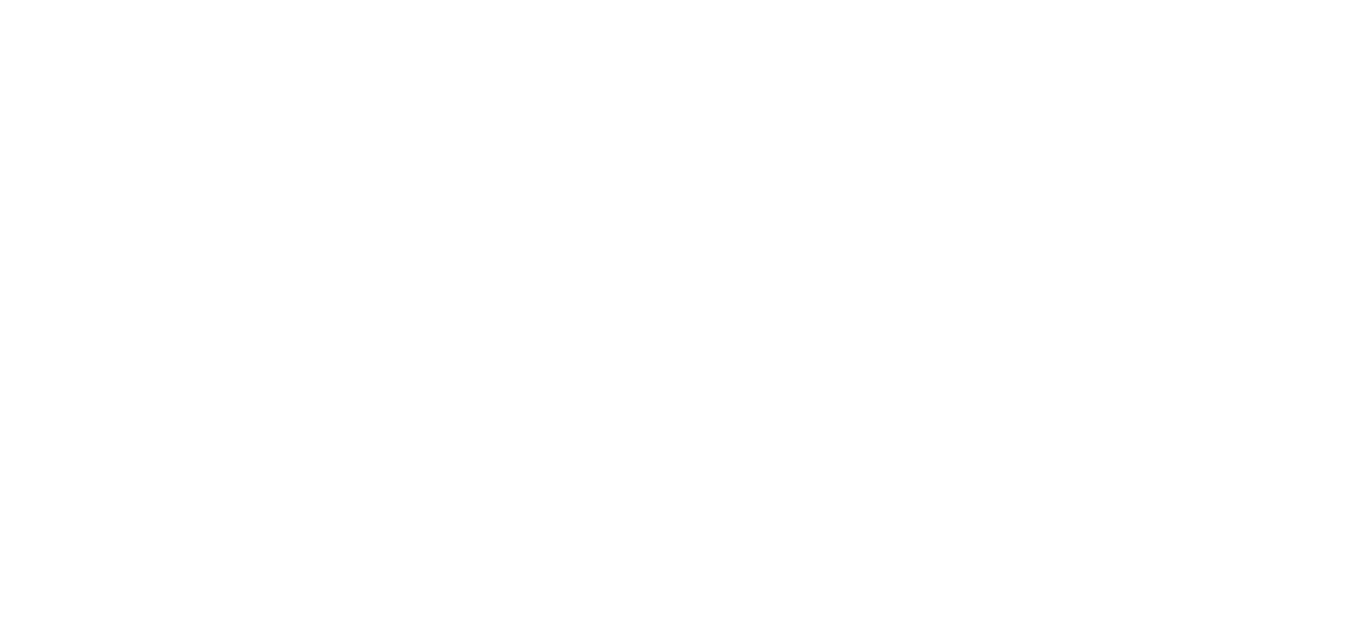 scroll, scrollTop: 0, scrollLeft: 0, axis: both 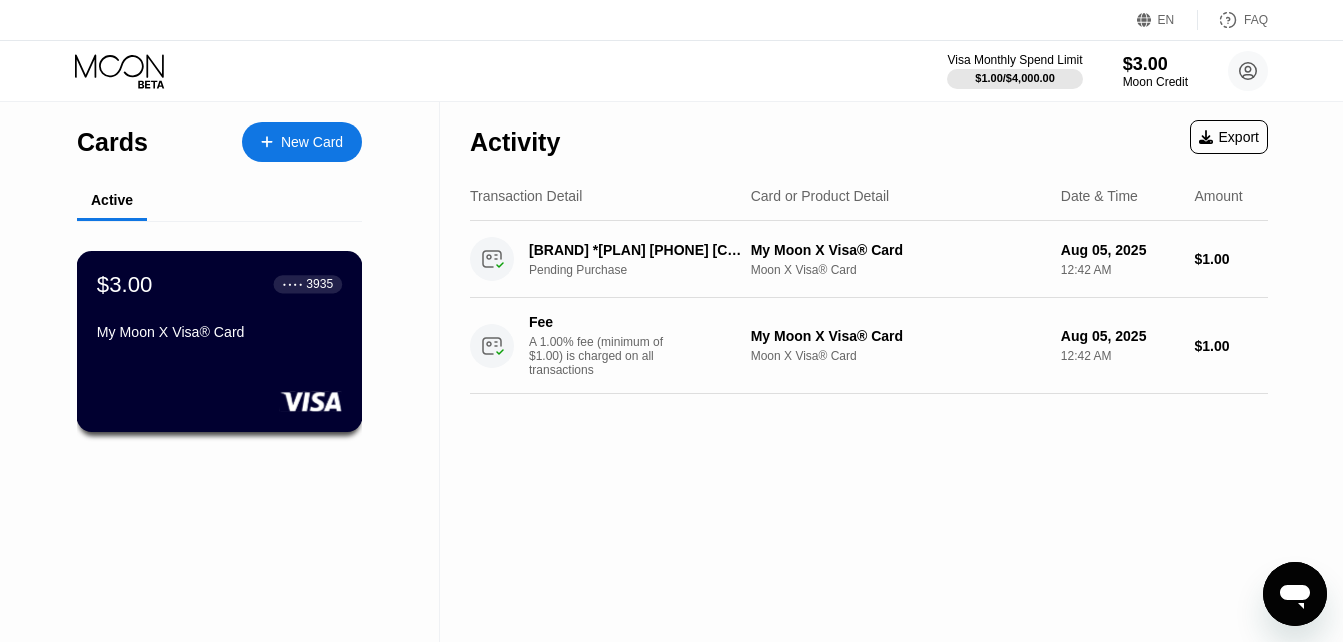 click on "$3.00 ● ● ● ● 3935 My Moon X Visa® Card" at bounding box center (219, 309) 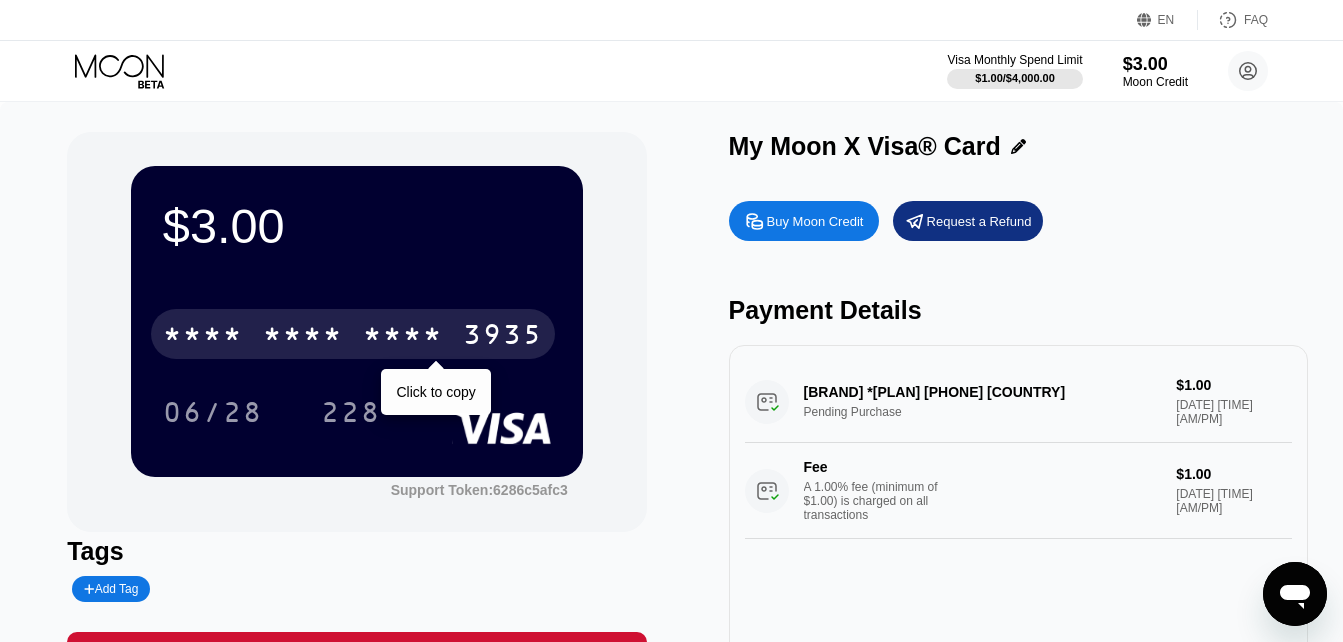 click on "* * * *" at bounding box center (403, 337) 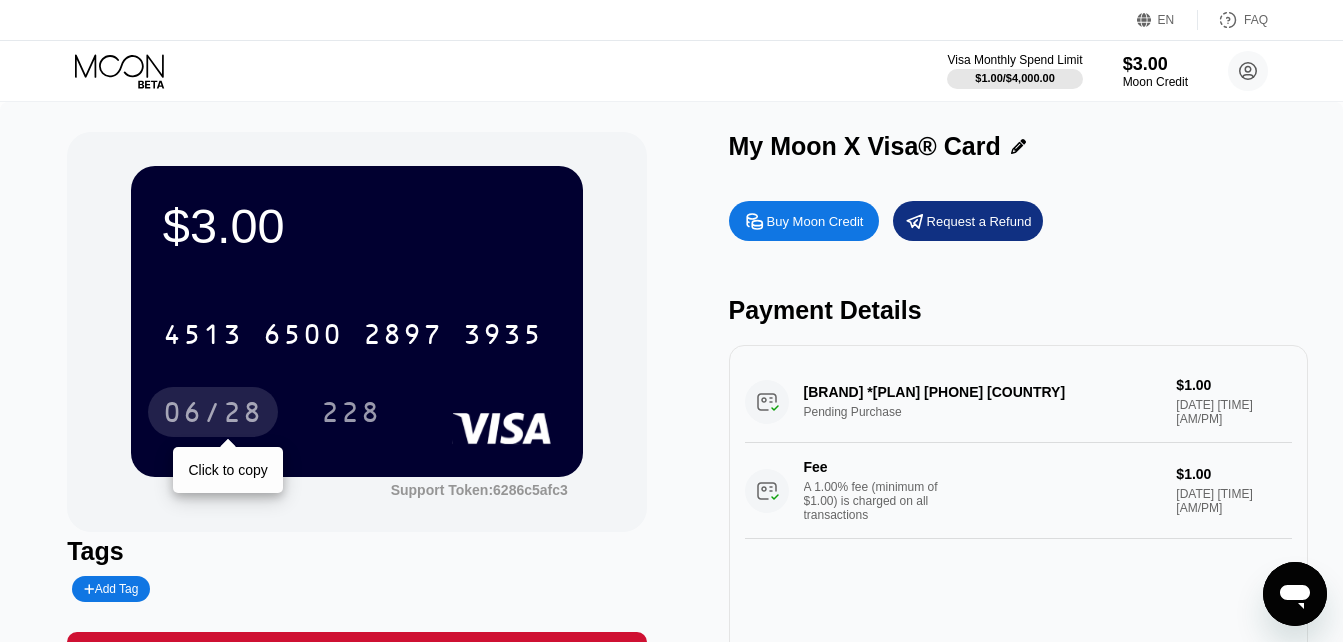 click on "06/28" at bounding box center [213, 415] 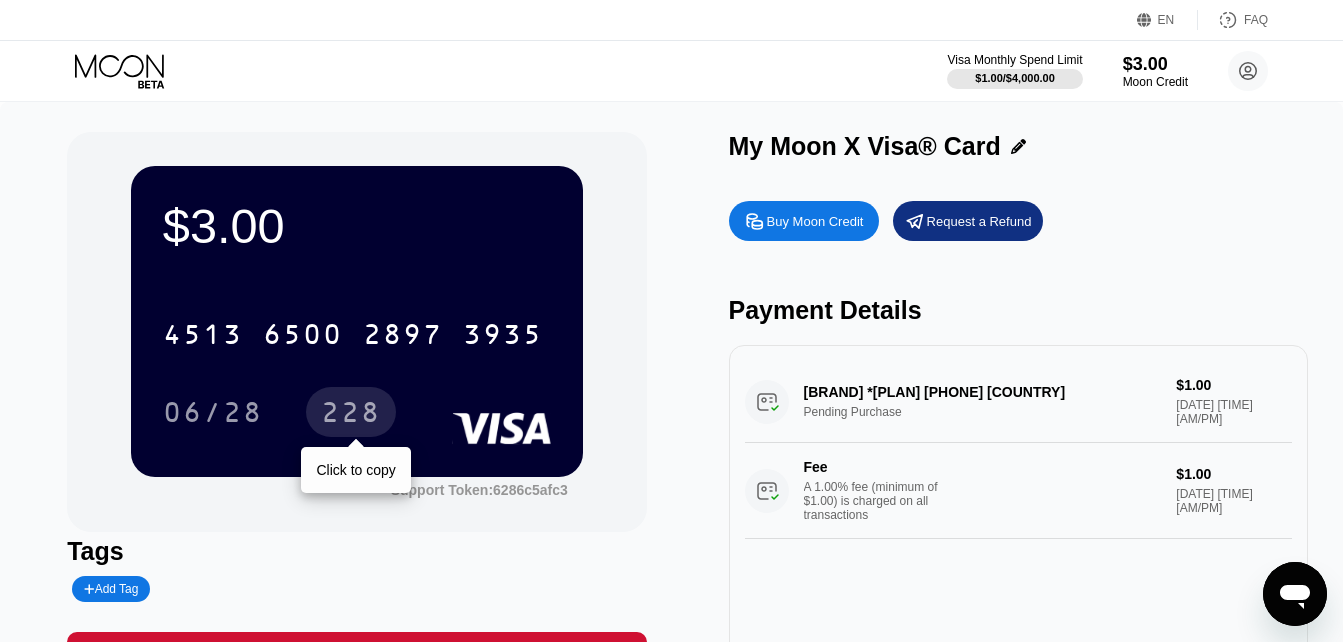 click on "228" at bounding box center (351, 412) 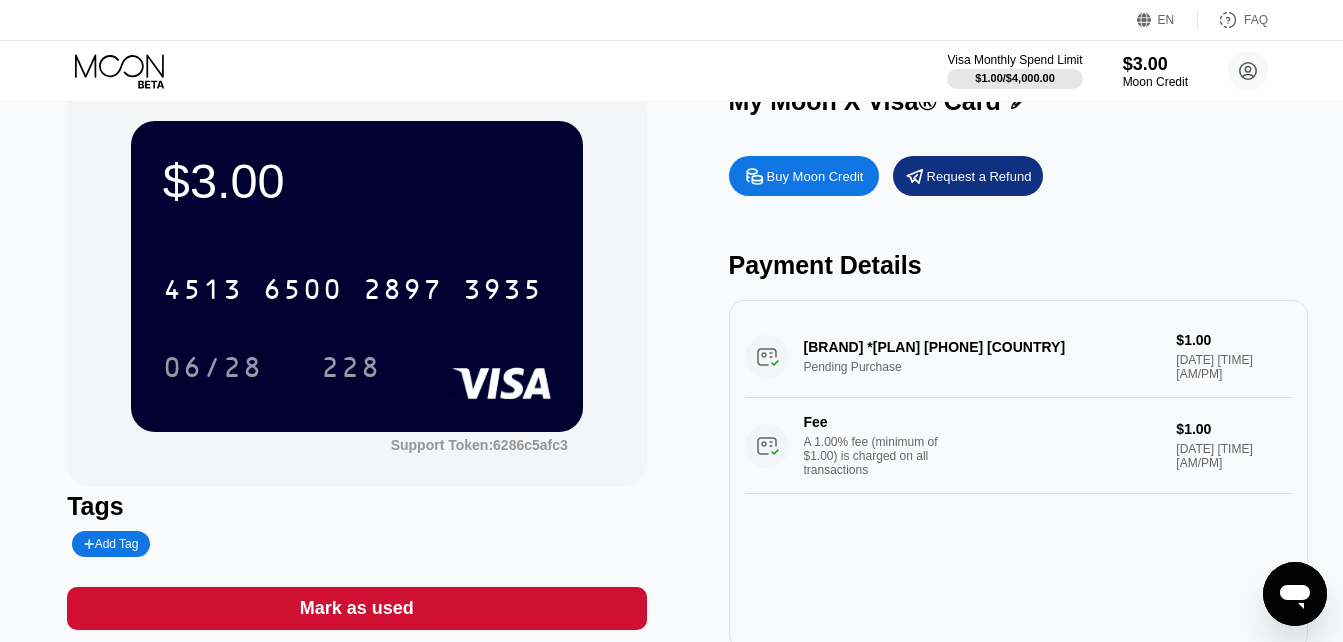 scroll, scrollTop: 44, scrollLeft: 0, axis: vertical 